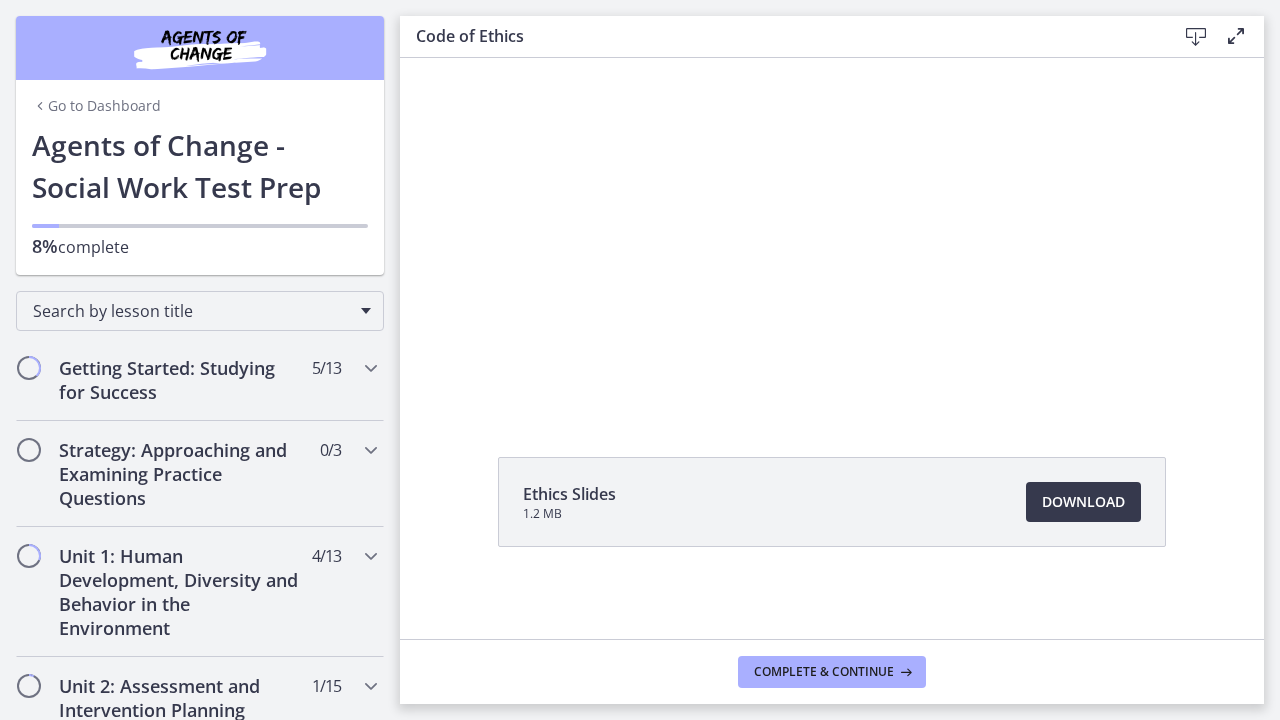 scroll, scrollTop: 0, scrollLeft: 0, axis: both 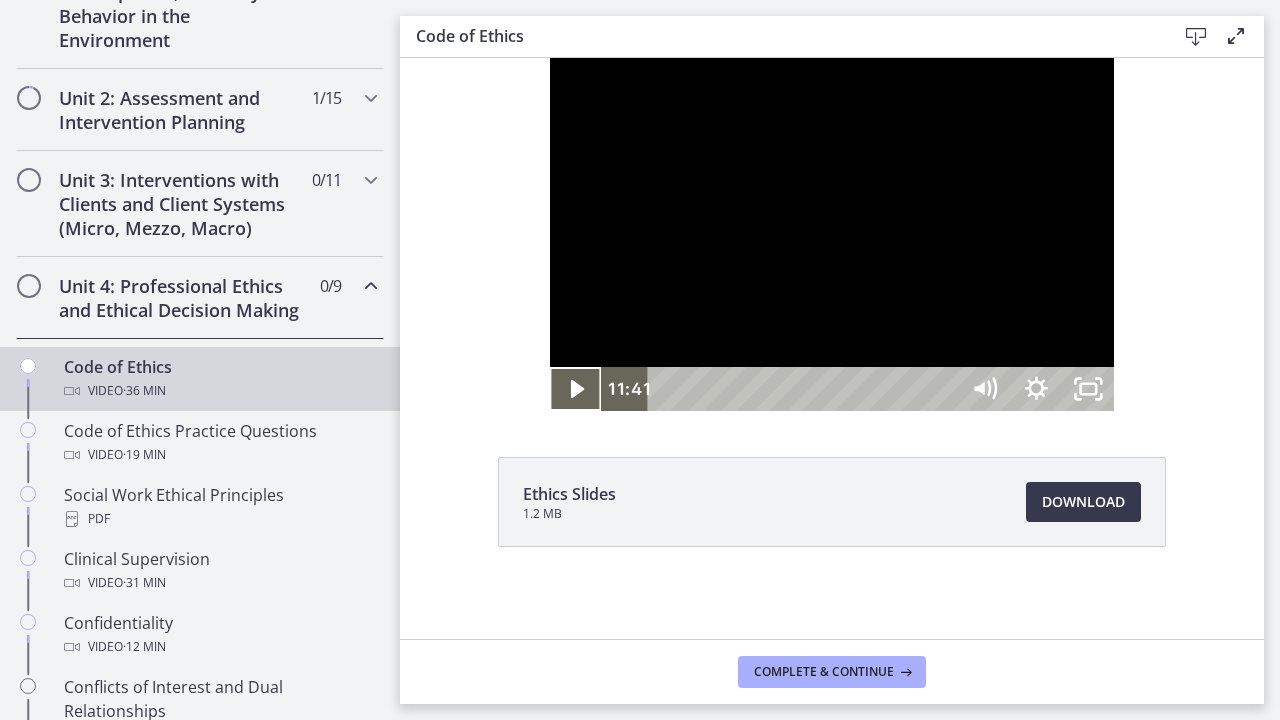 type 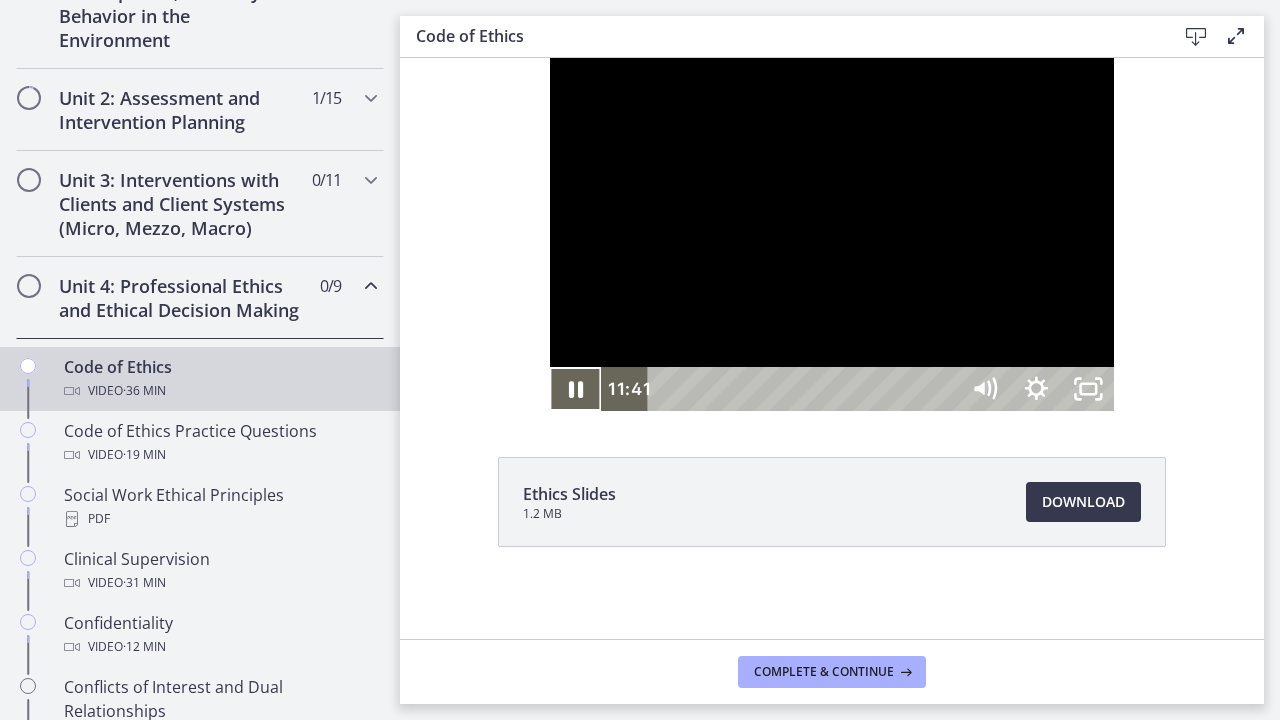 click at bounding box center (576, 389) 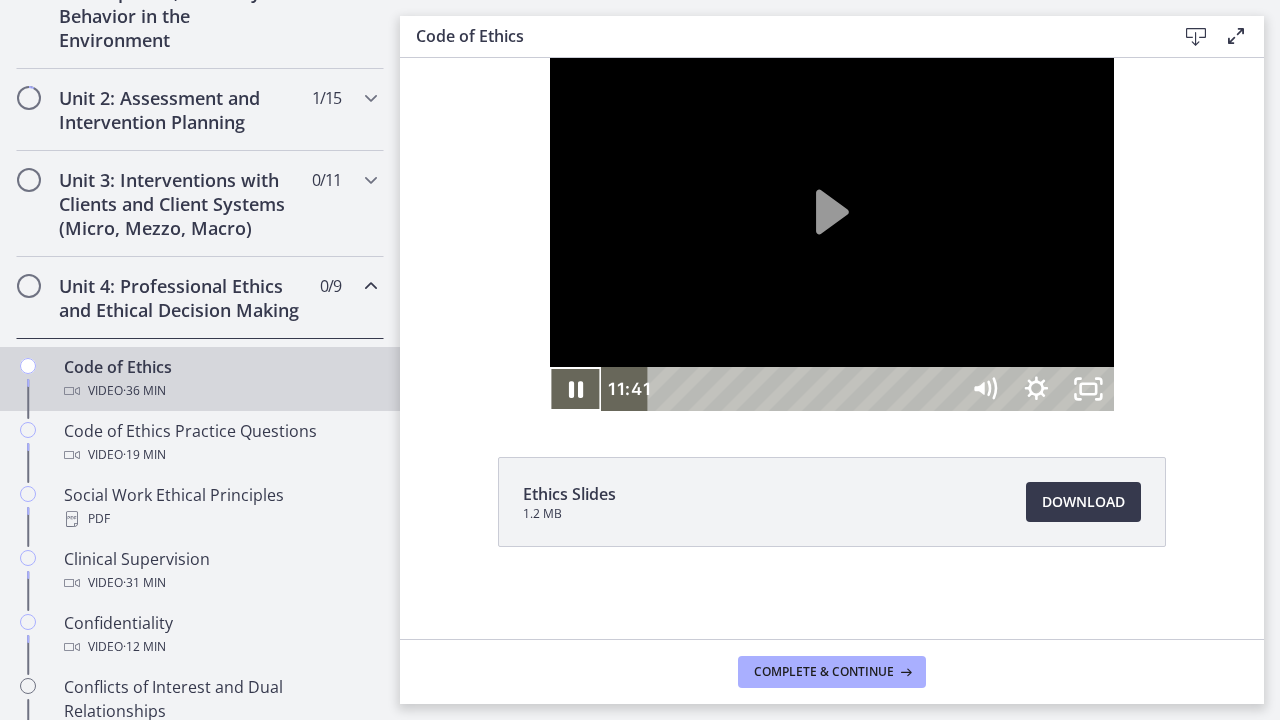 click at bounding box center [576, 389] 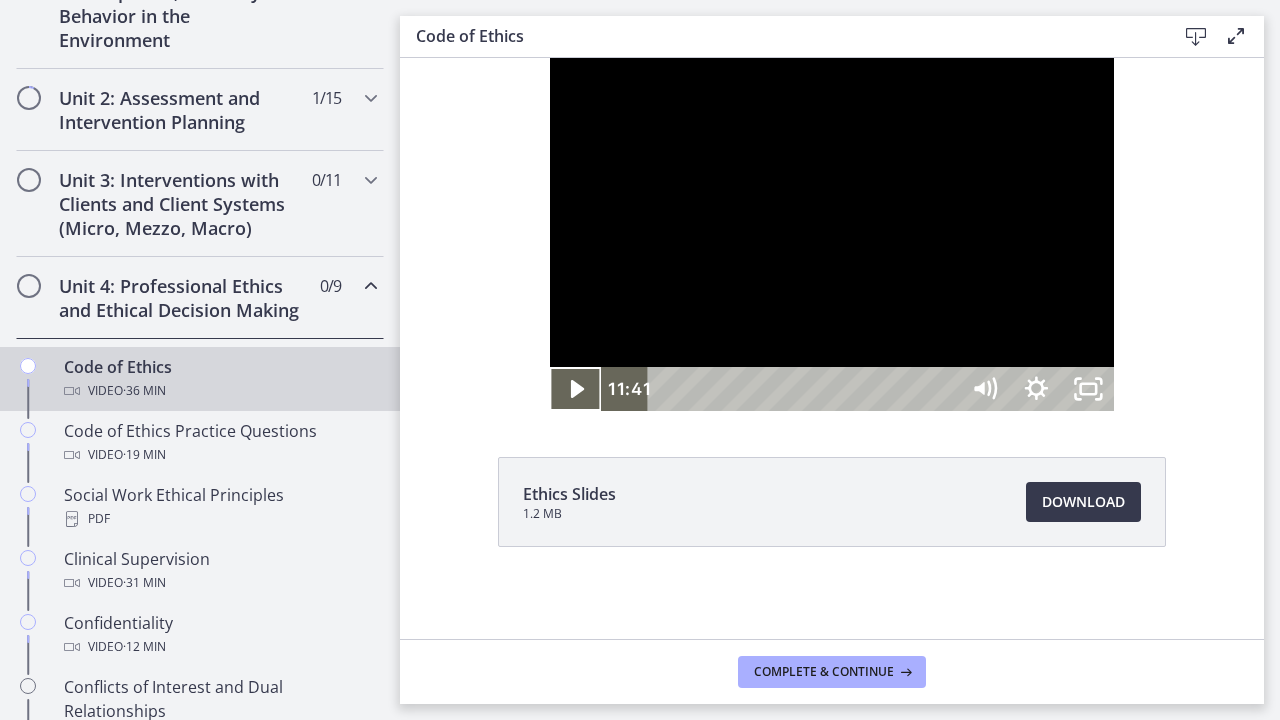 click at bounding box center [576, 389] 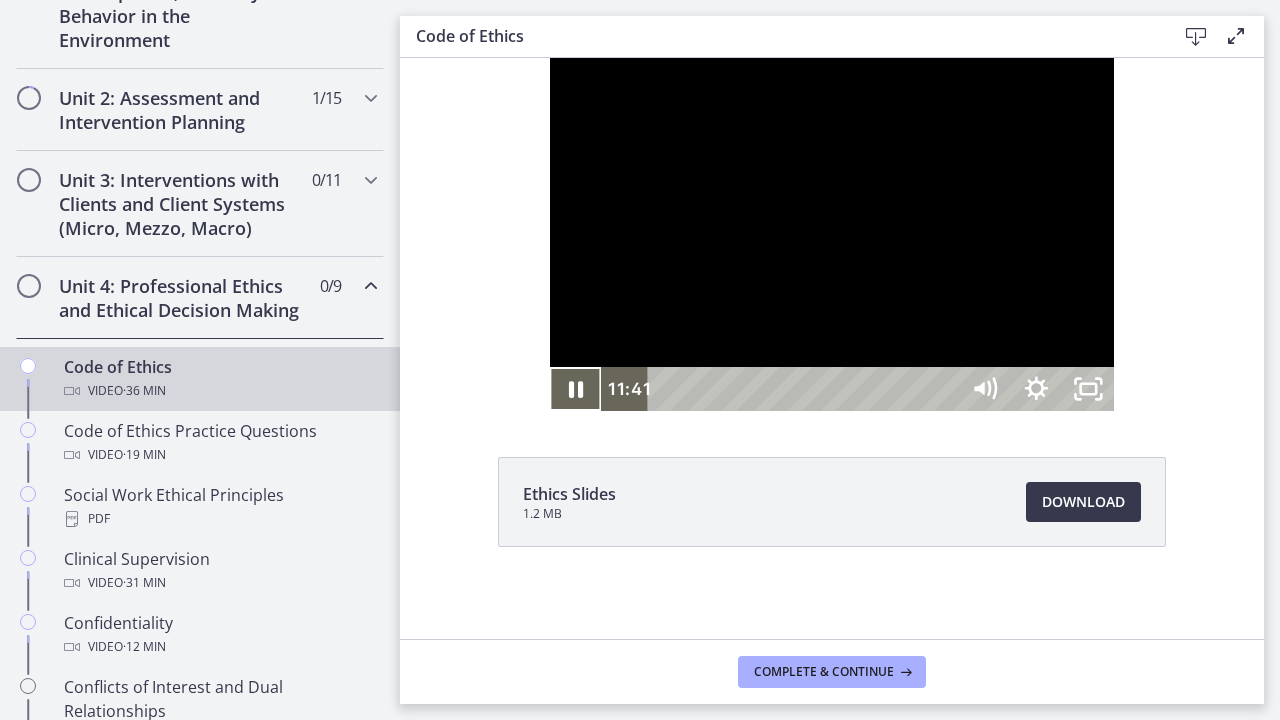 click at bounding box center (576, 389) 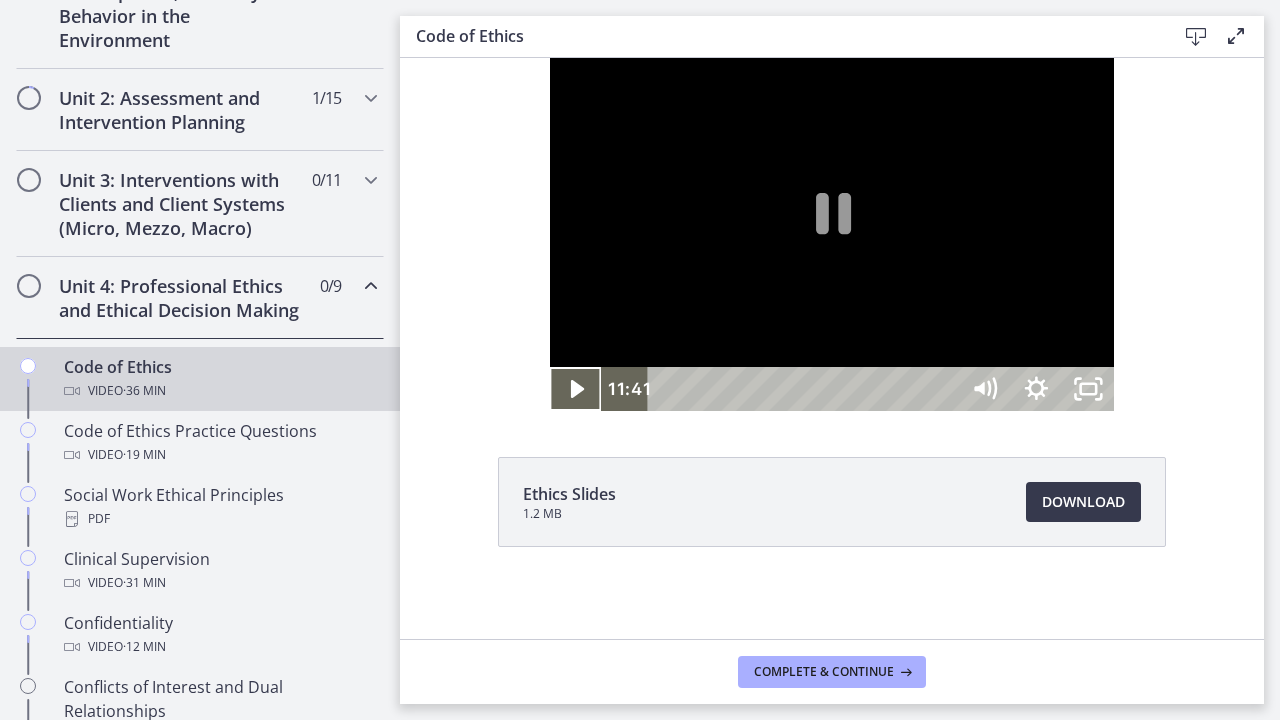 click at bounding box center (576, 389) 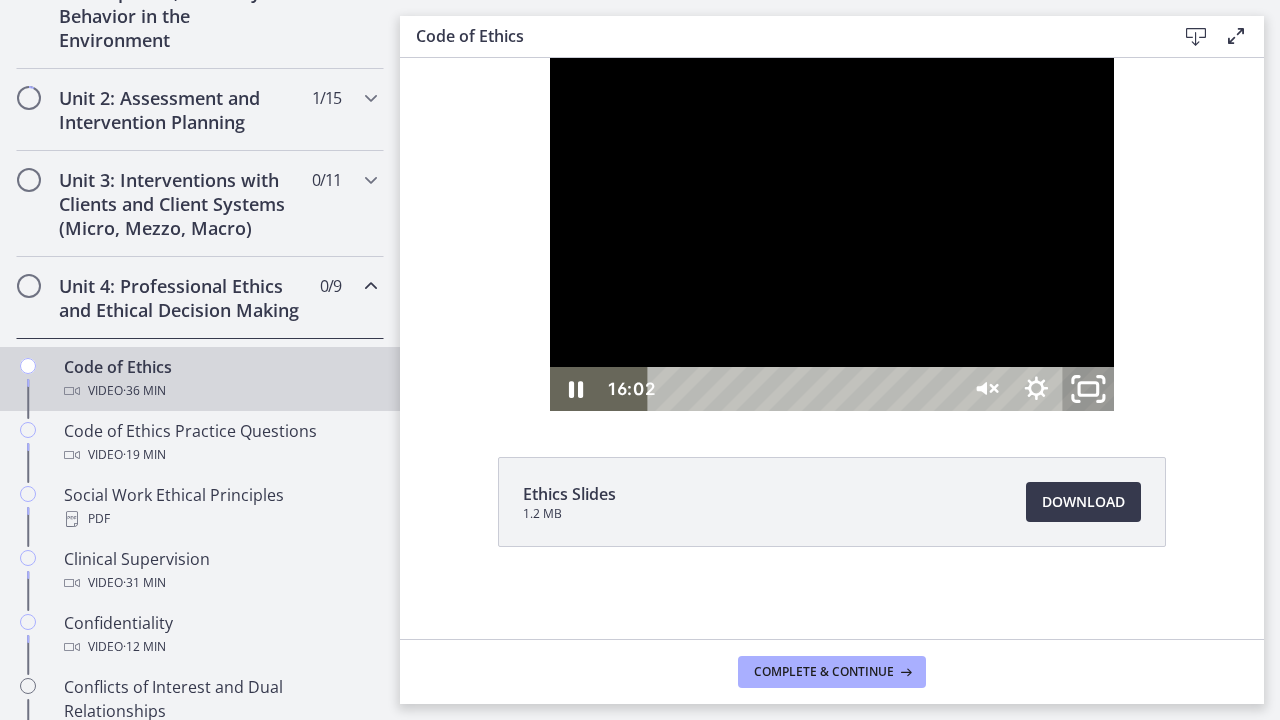 click 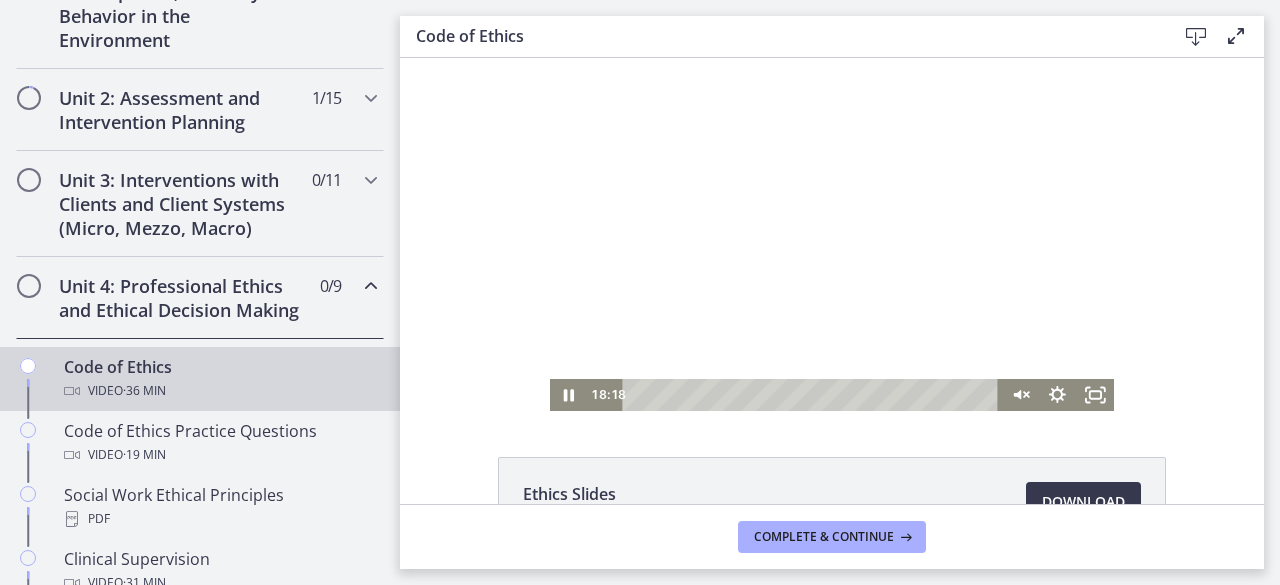 drag, startPoint x: 776, startPoint y: 448, endPoint x: 820, endPoint y: 433, distance: 46.486557 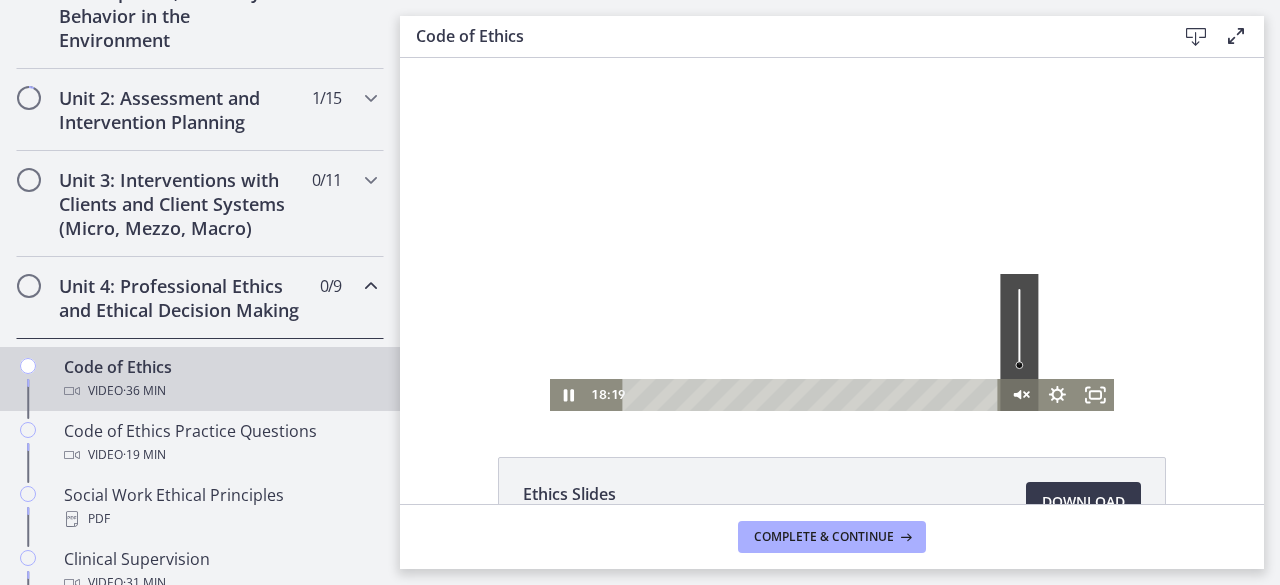 click 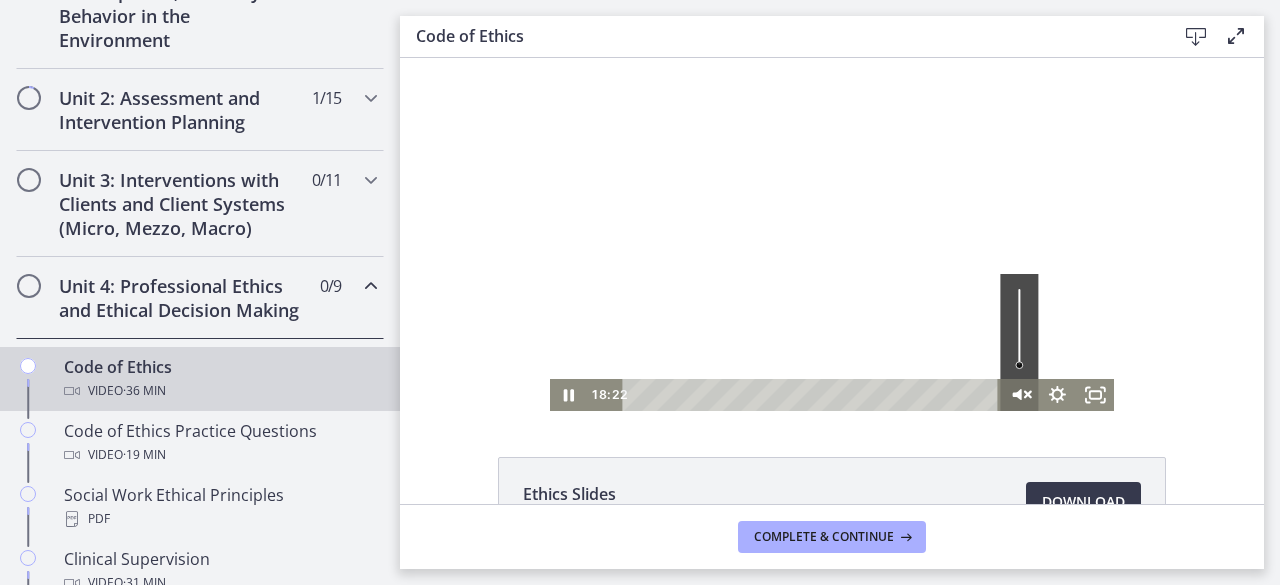 click 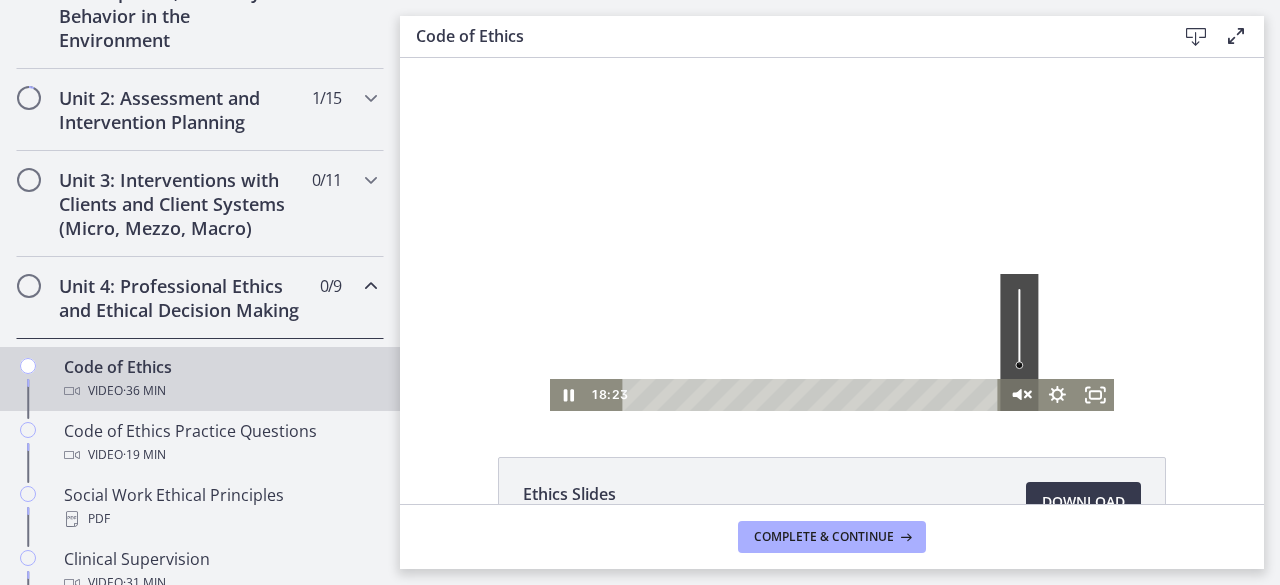 click 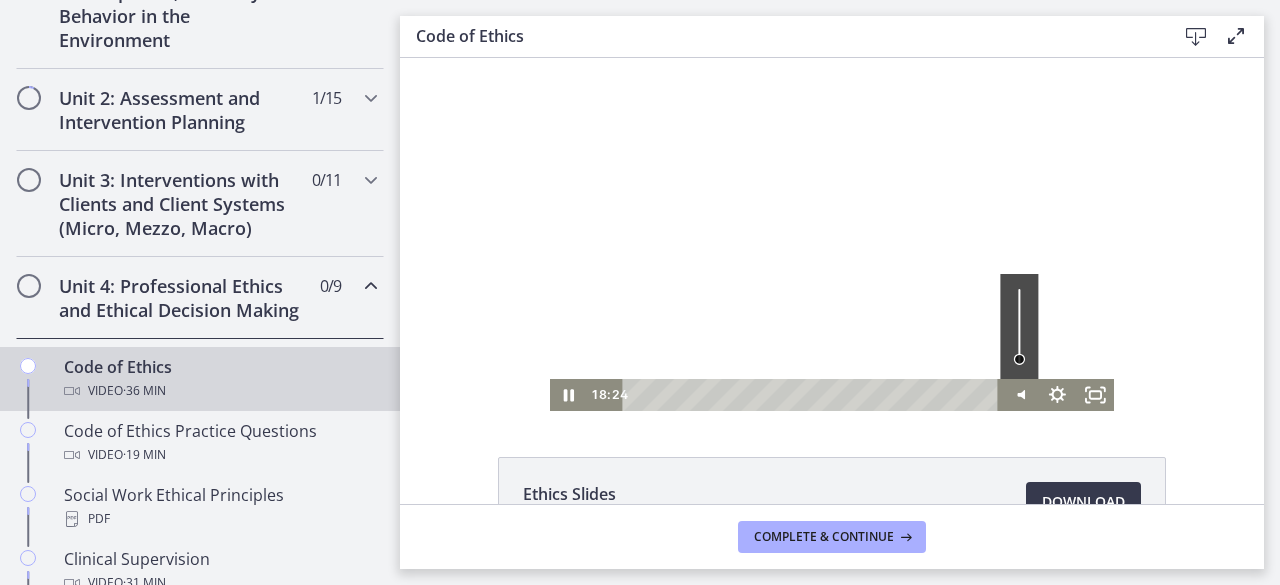 drag, startPoint x: 1012, startPoint y: 368, endPoint x: 1008, endPoint y: 341, distance: 27.294687 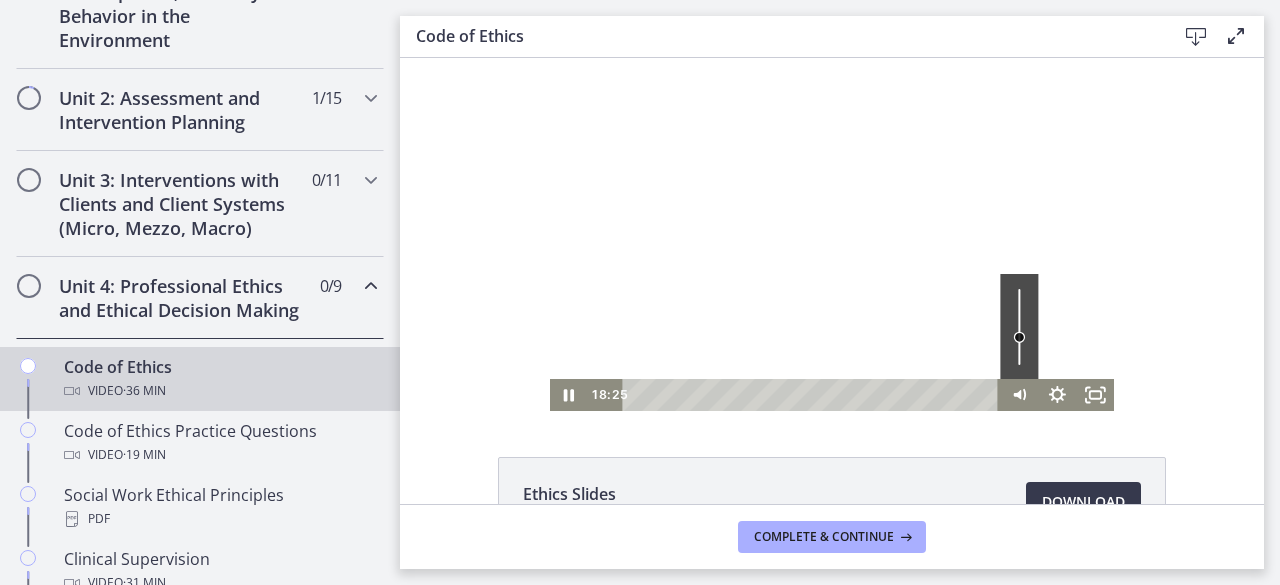 drag, startPoint x: 1011, startPoint y: 358, endPoint x: 1010, endPoint y: 333, distance: 25.019993 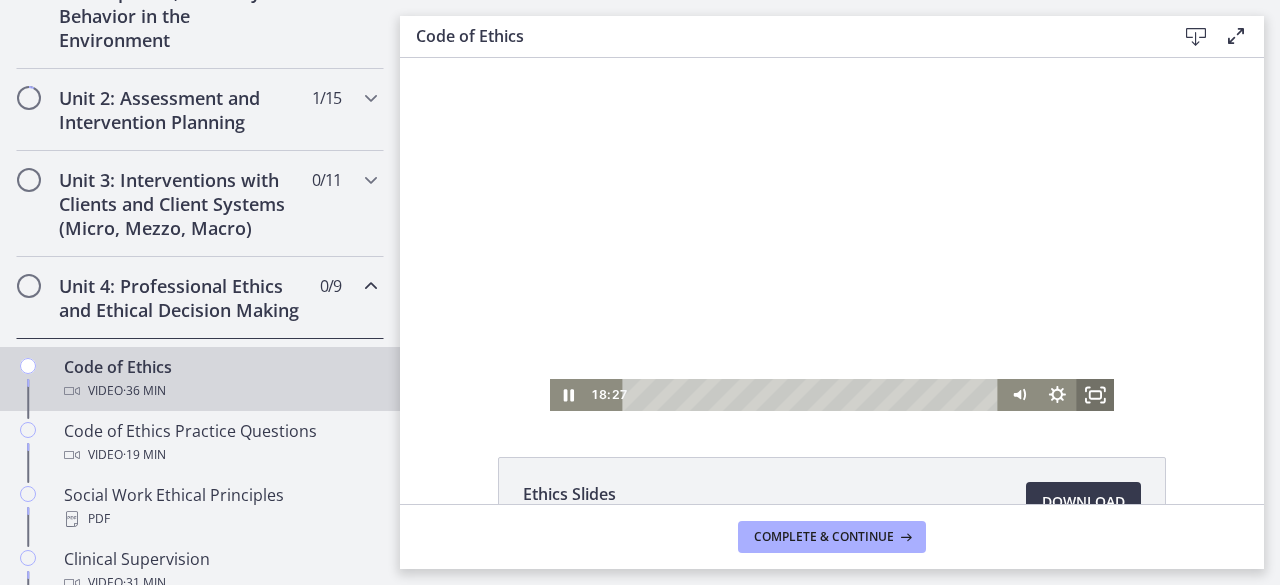 click 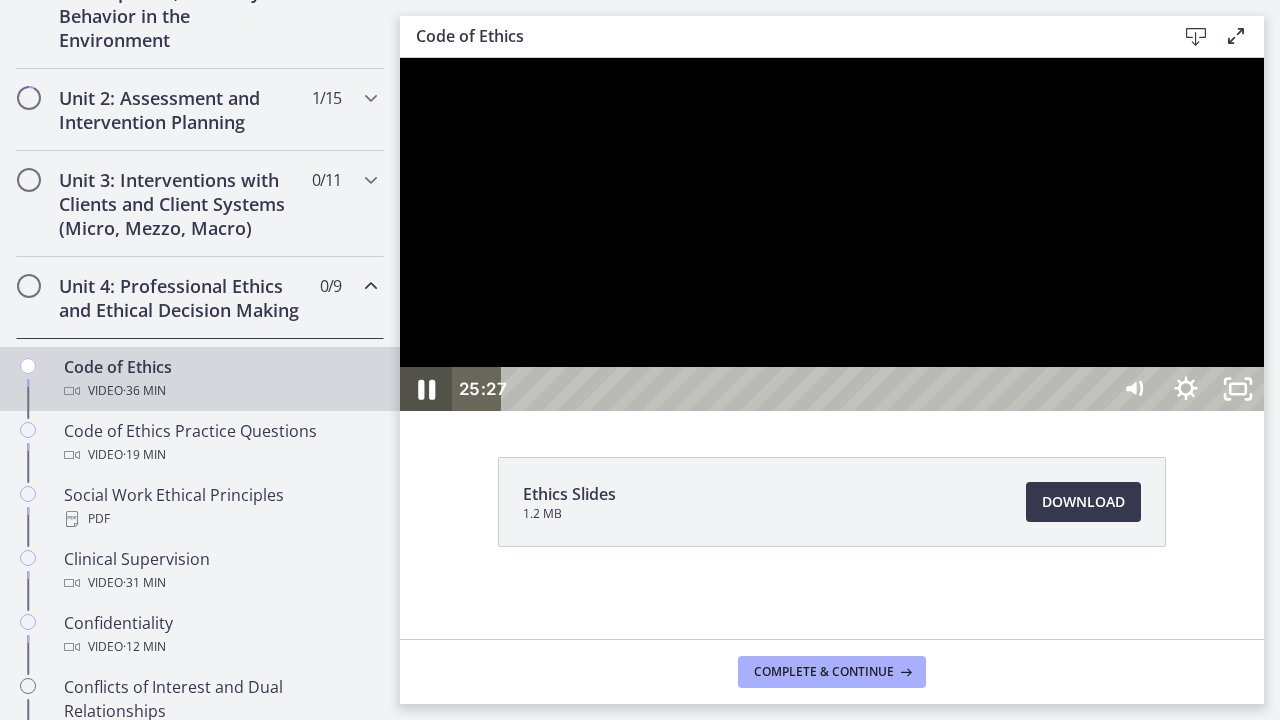 click 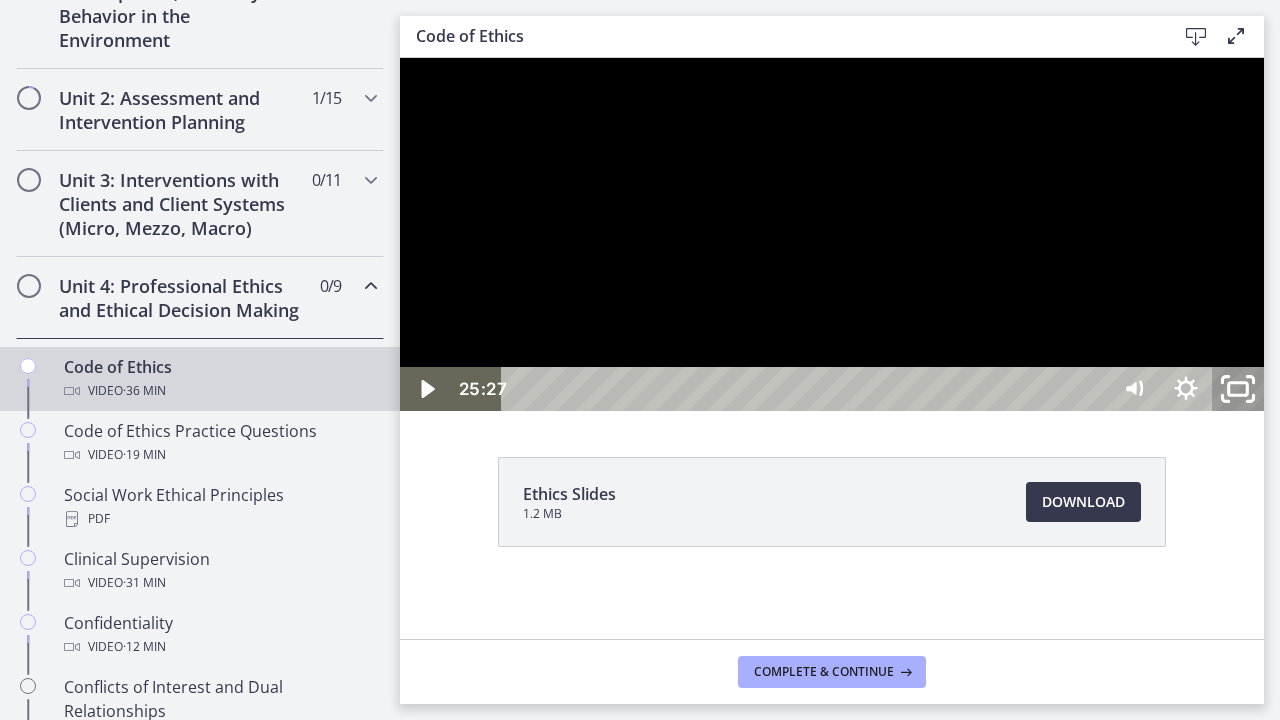 click 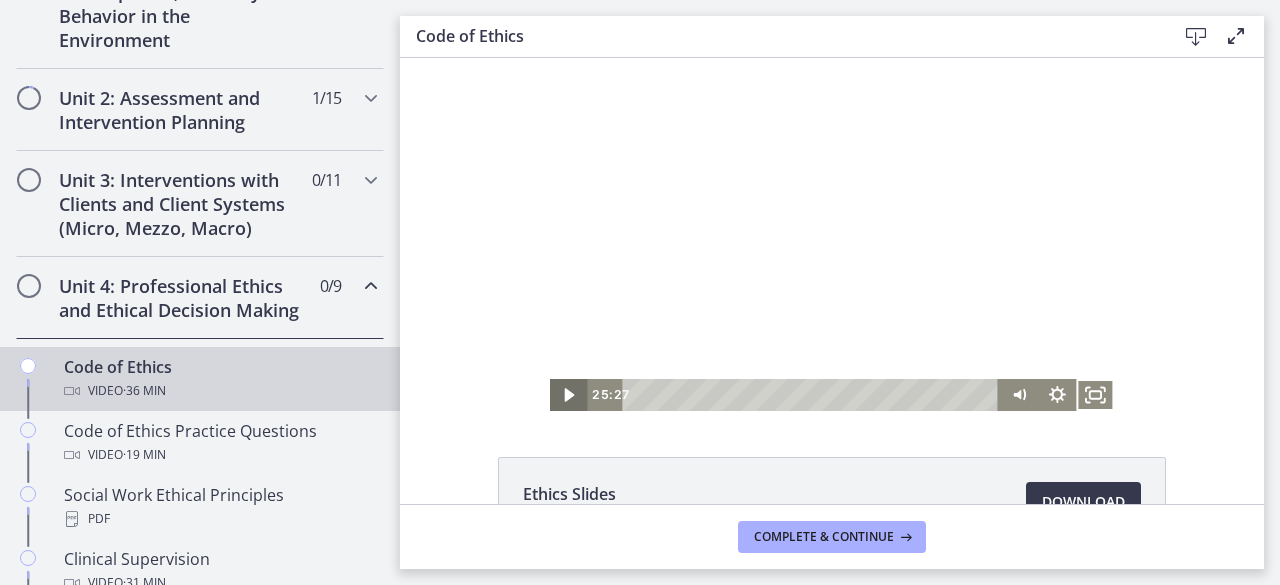 click 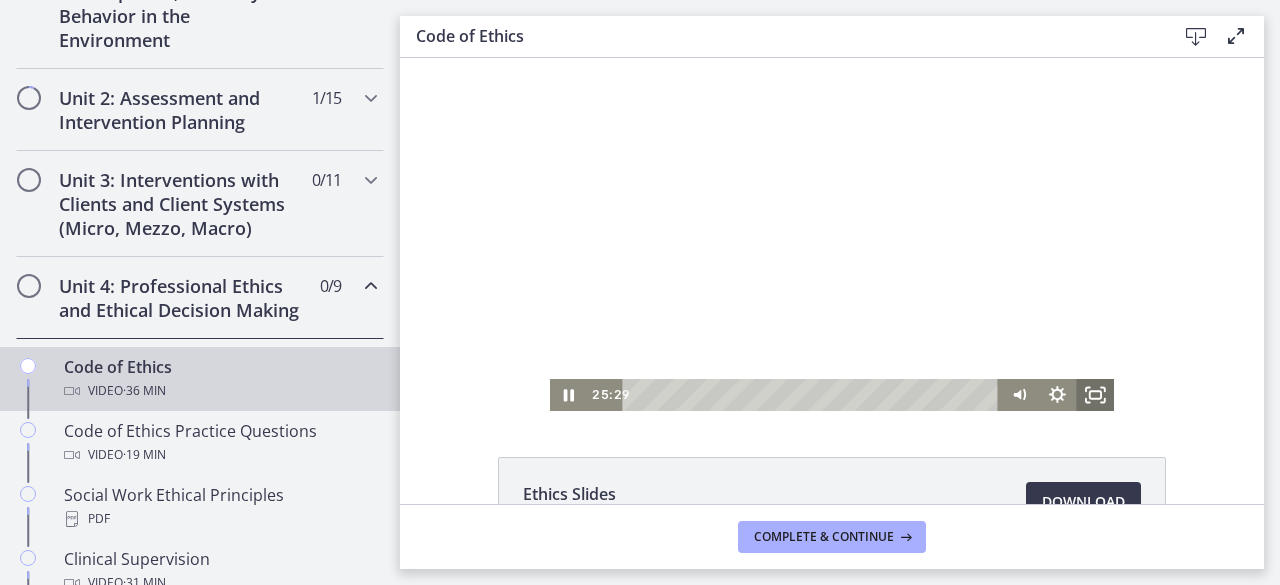click 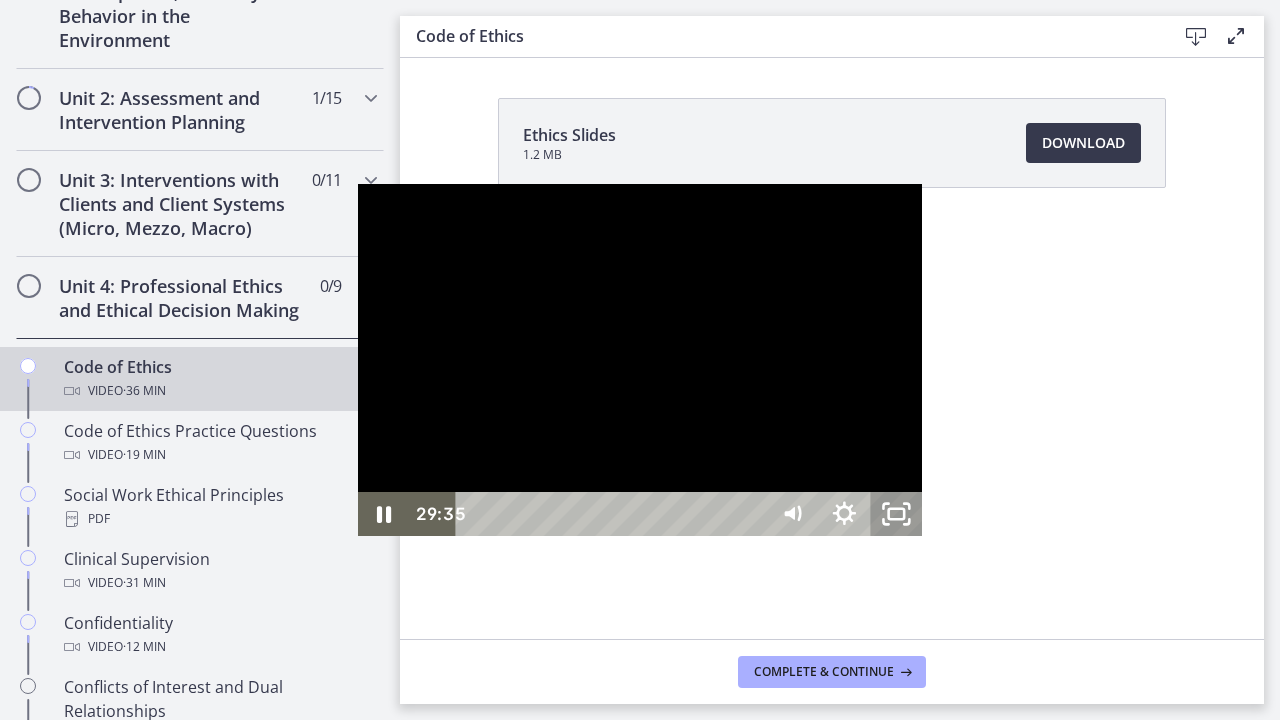 click 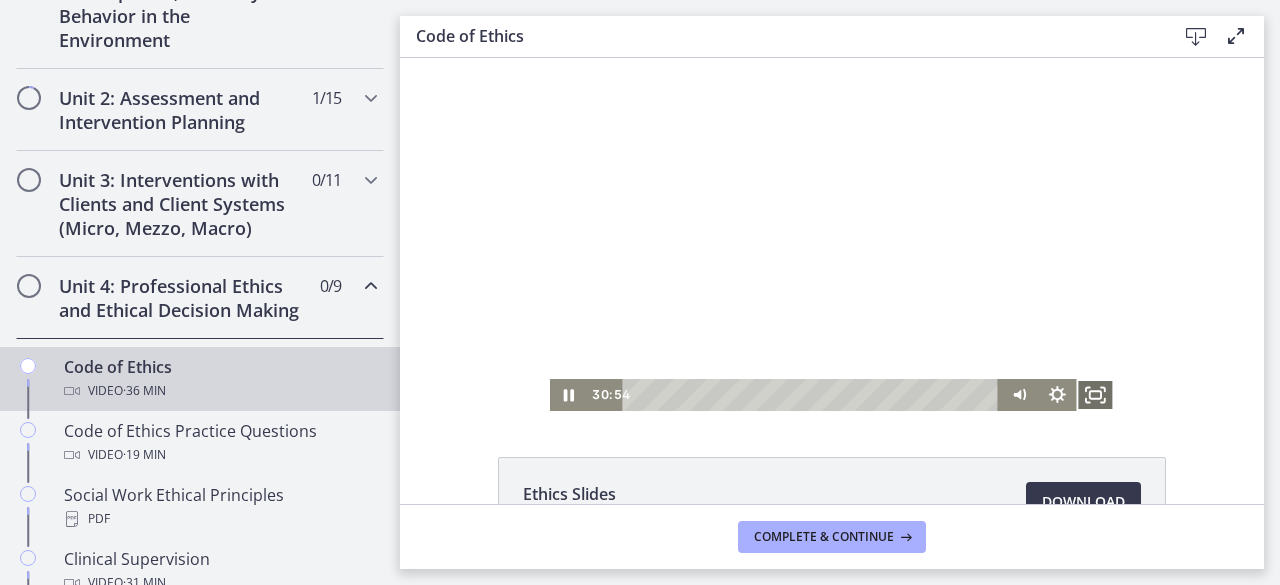 click 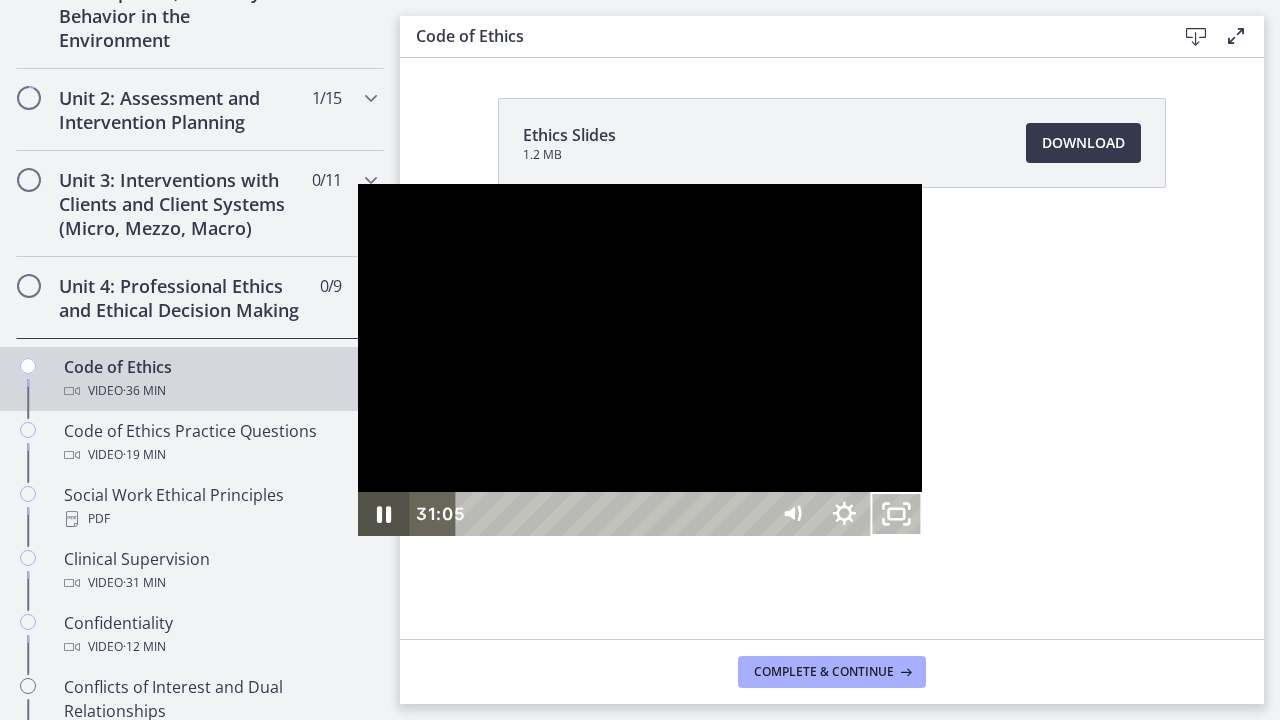 click 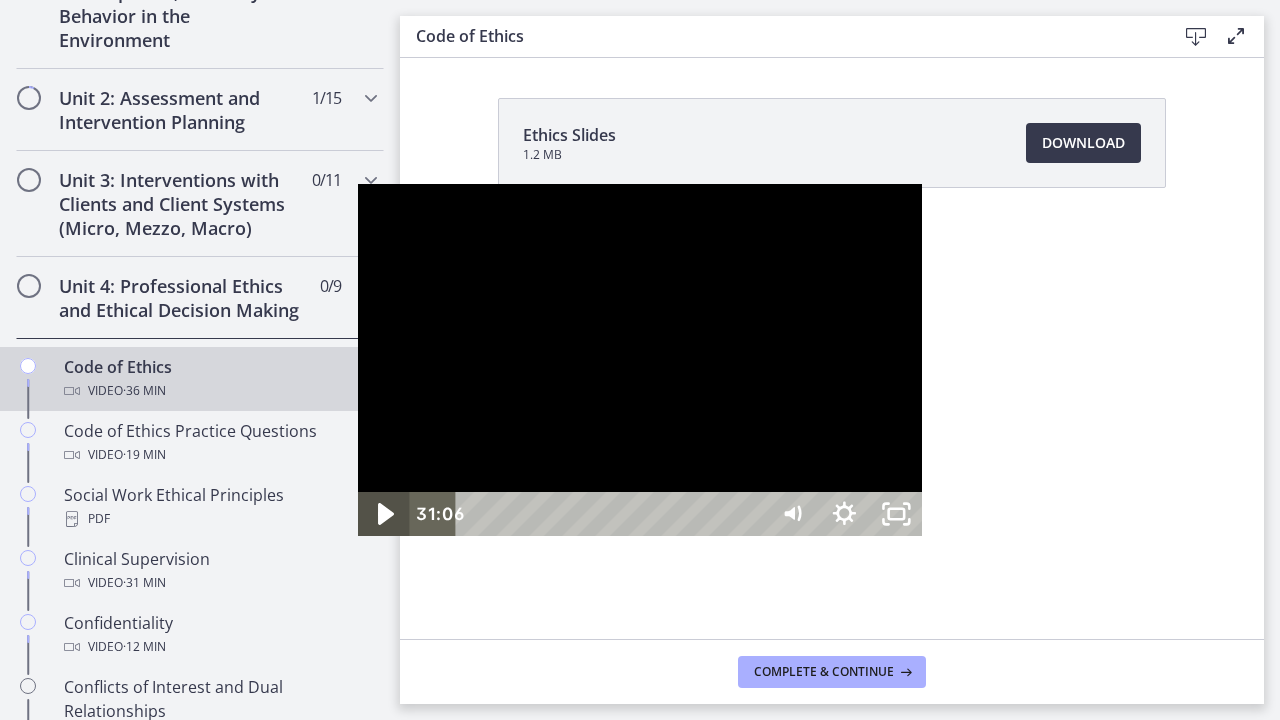 click 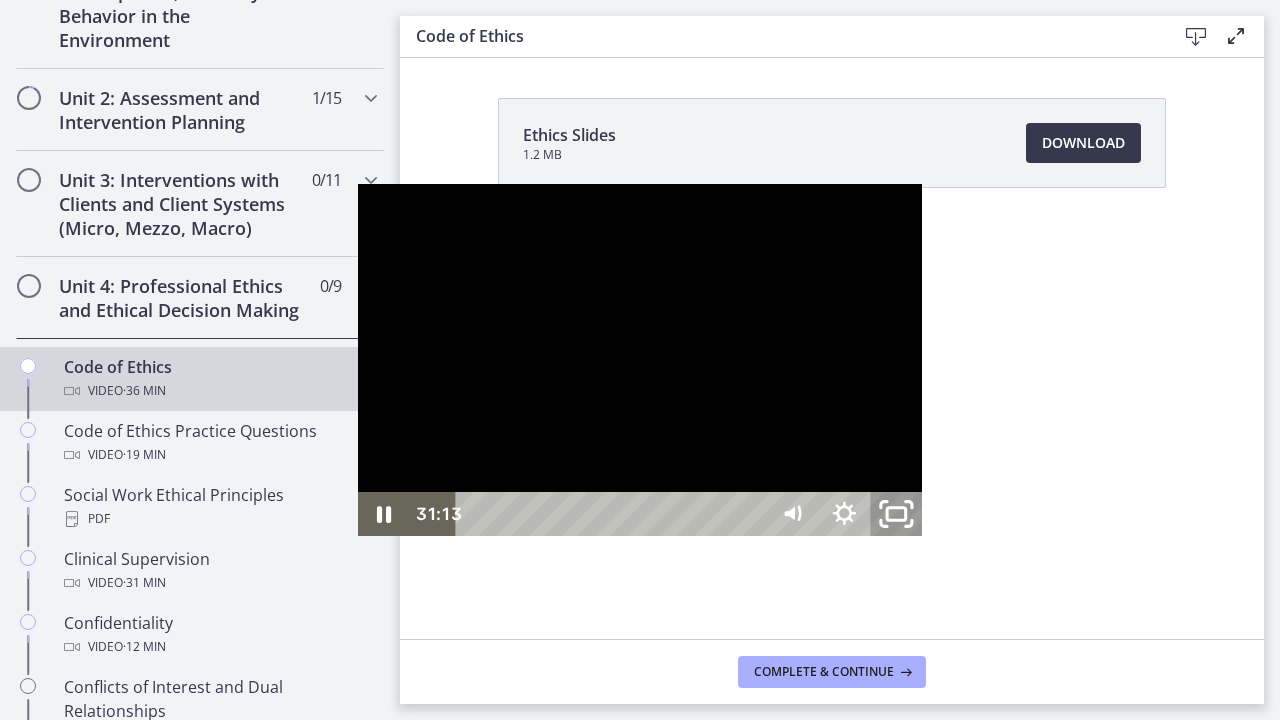 click 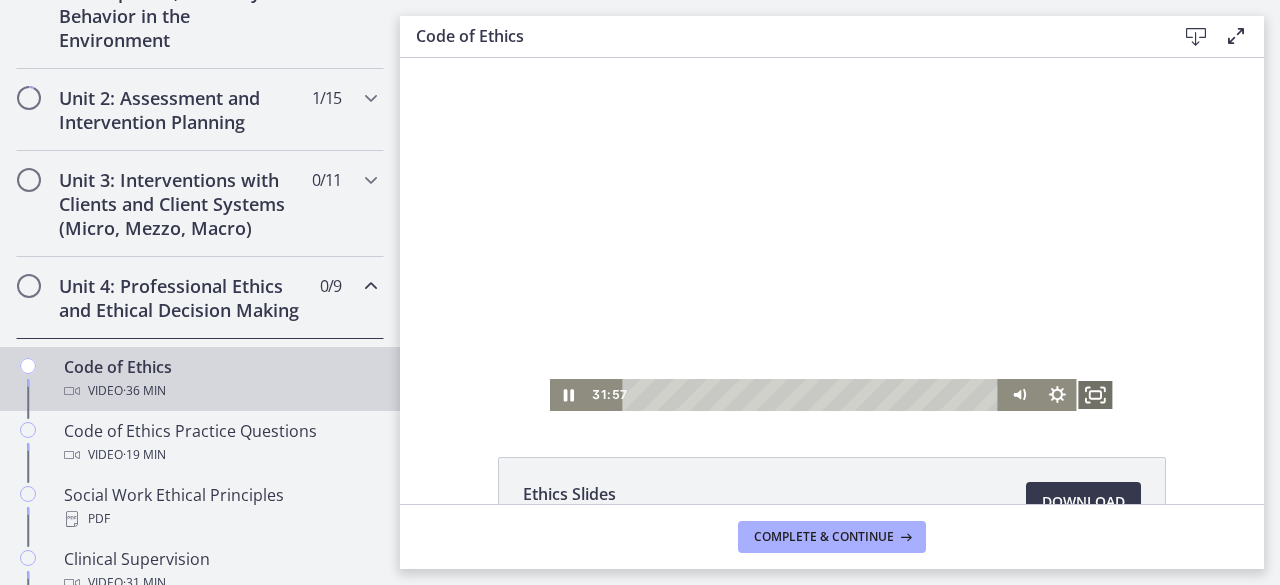 click 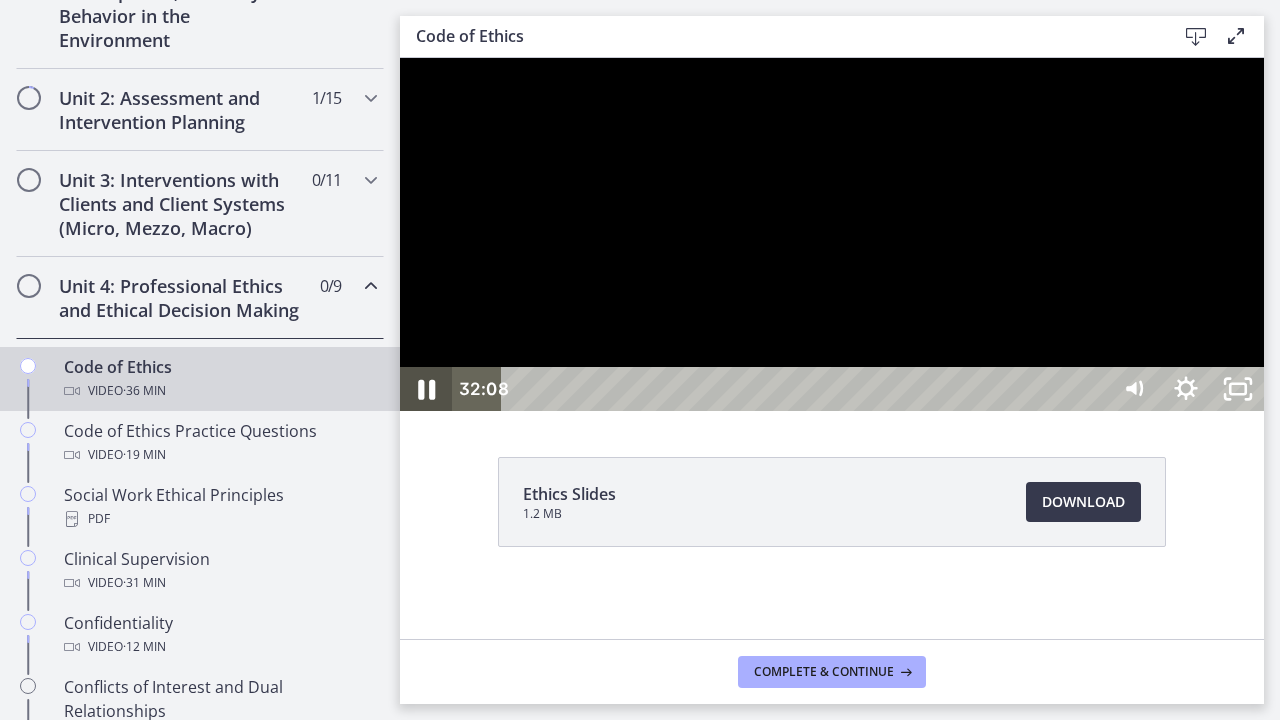 click 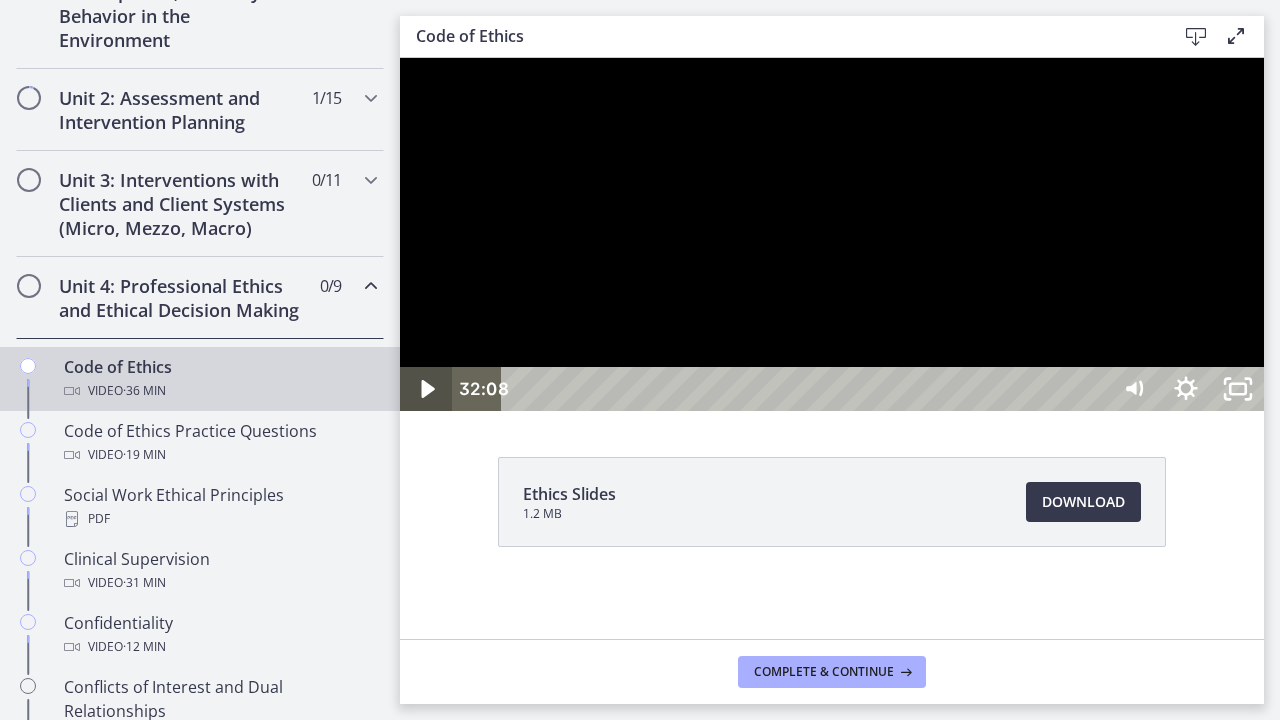 click 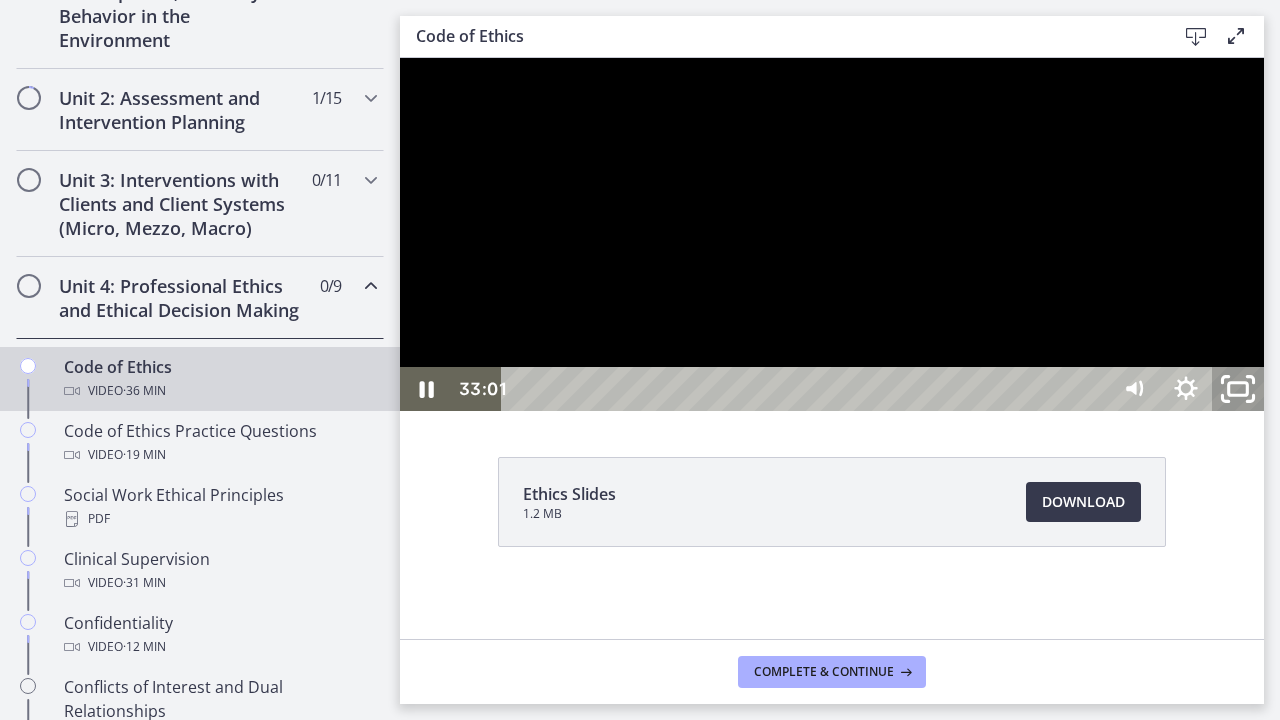 click 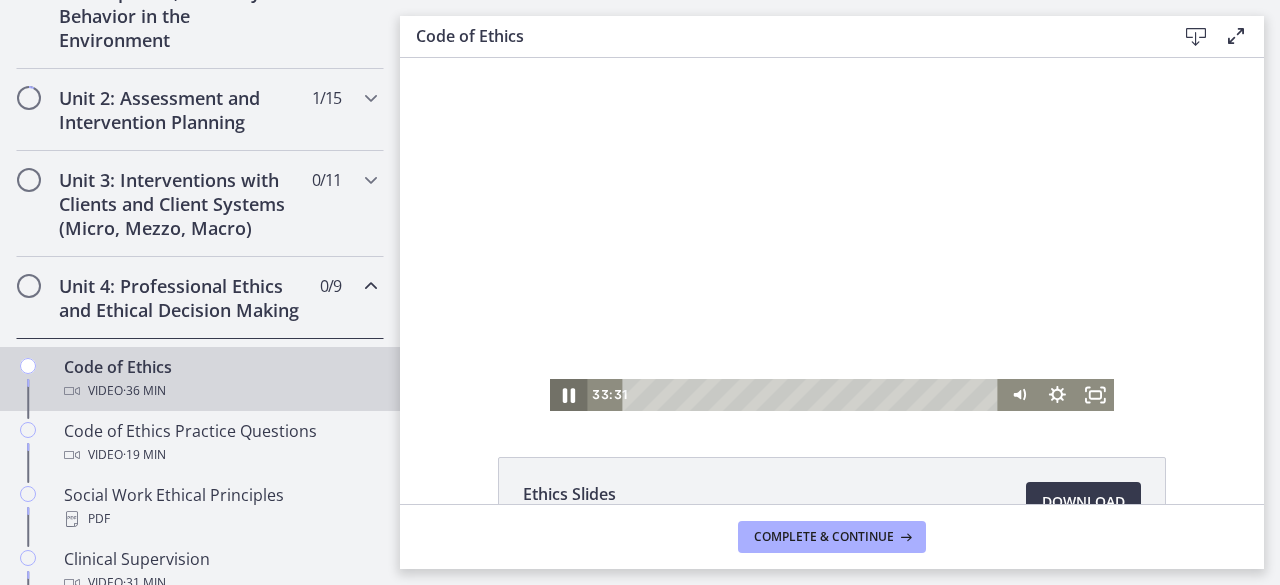 click 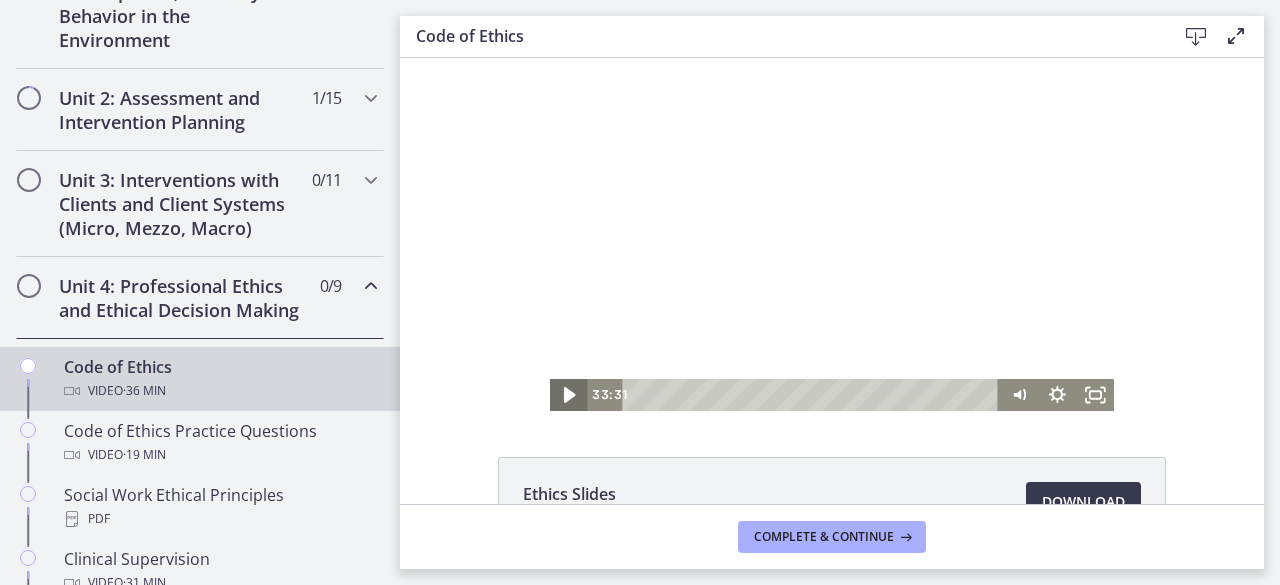 click 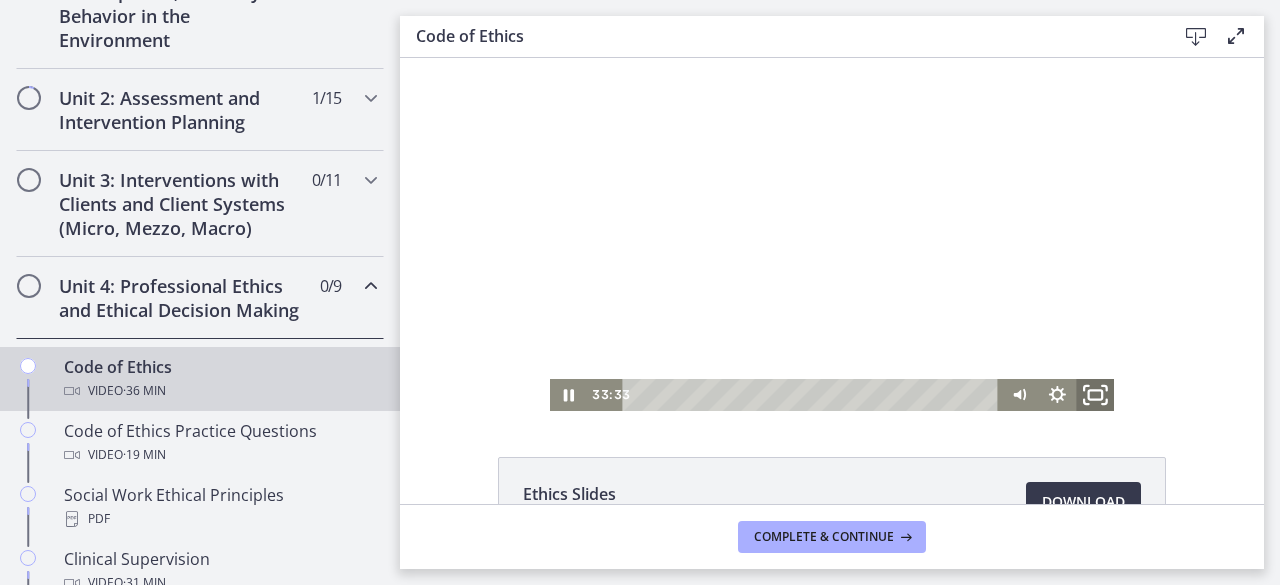 click 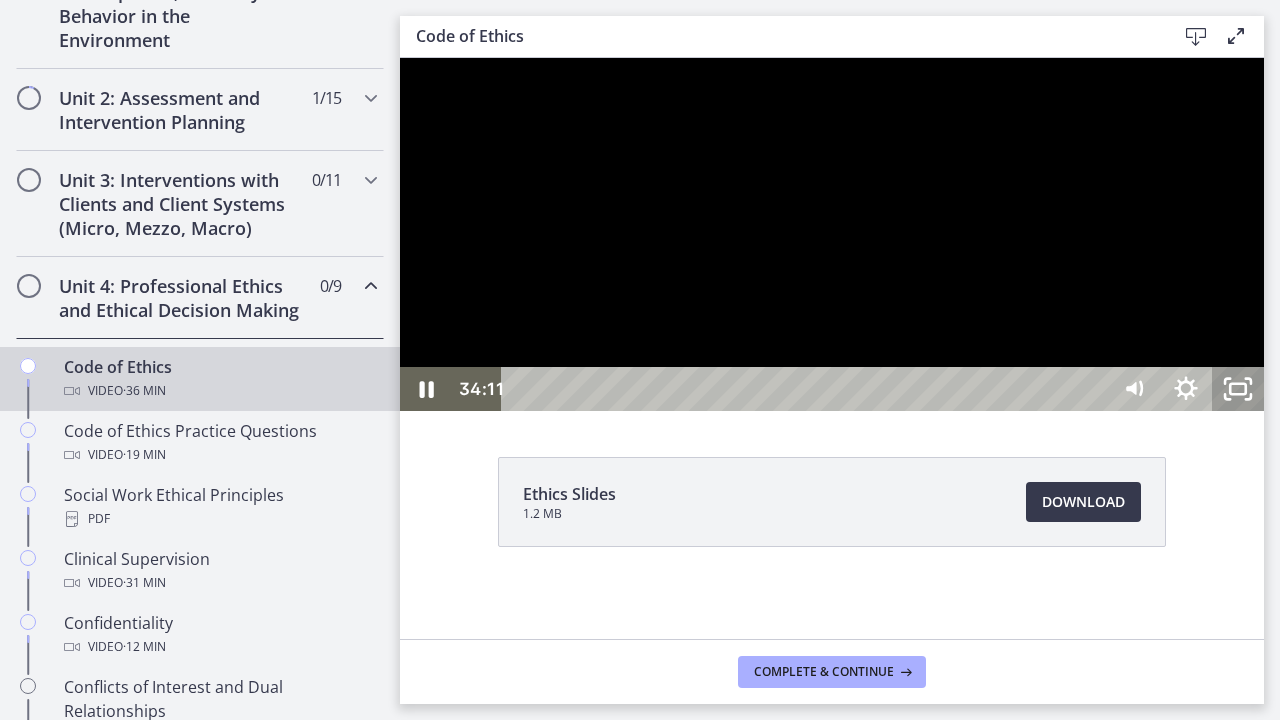click 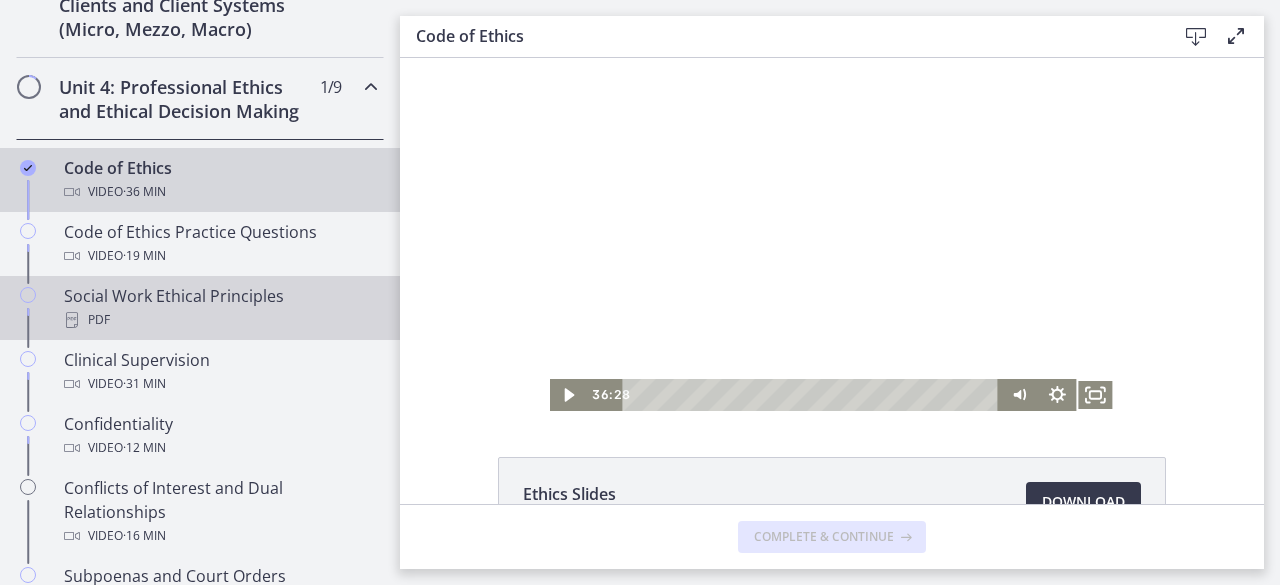 scroll, scrollTop: 788, scrollLeft: 0, axis: vertical 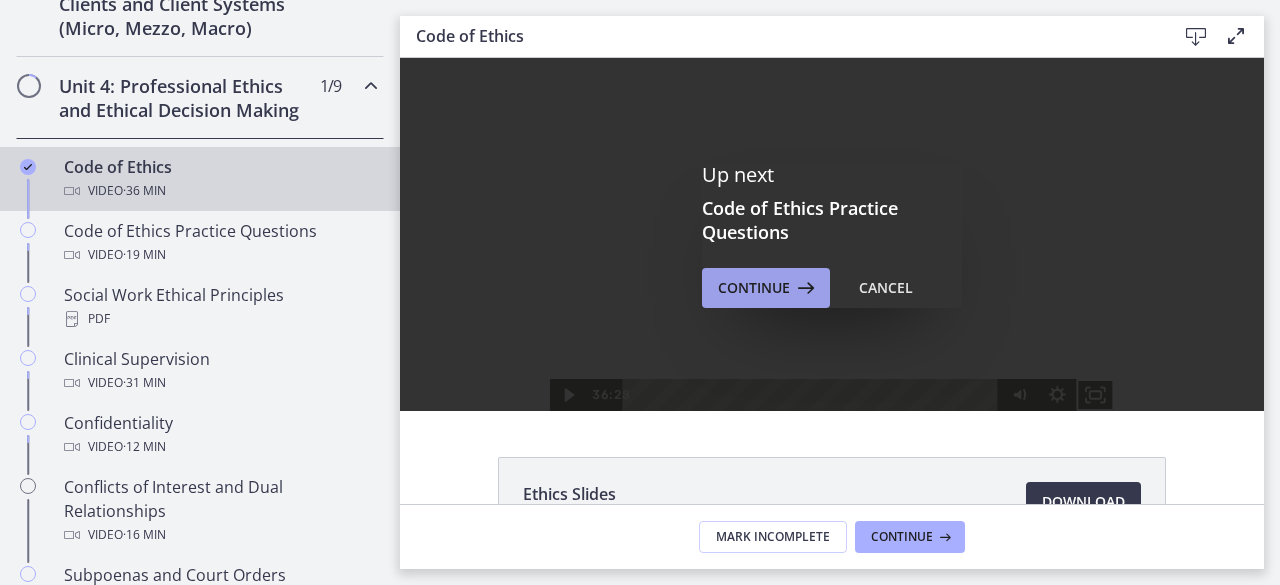 click on "Continue" at bounding box center (754, 288) 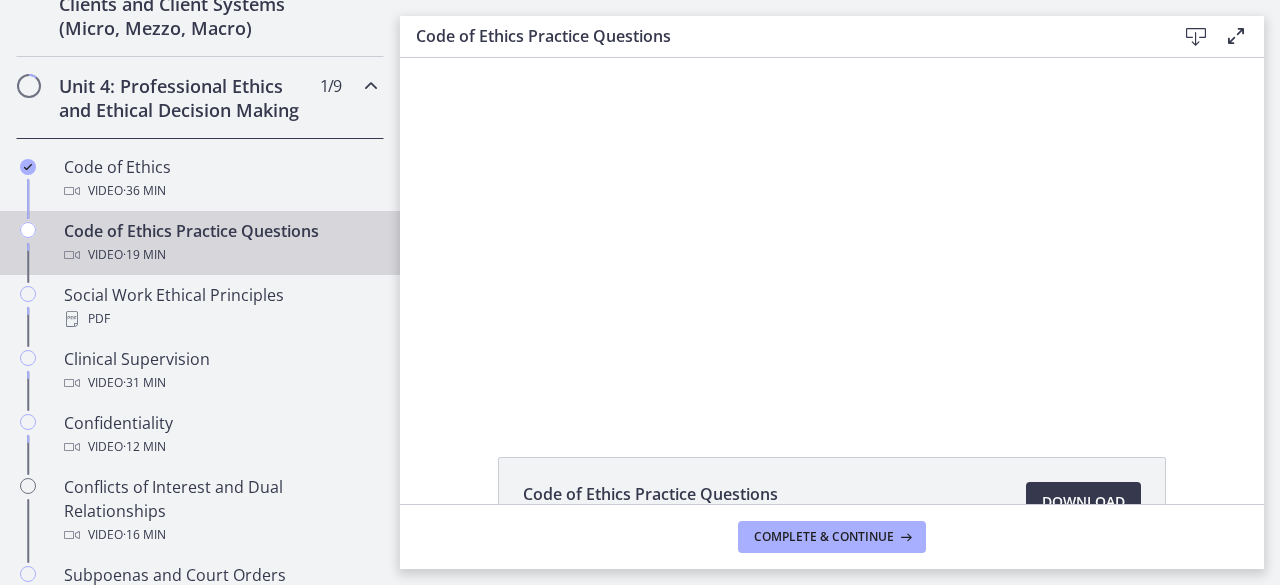 scroll, scrollTop: 0, scrollLeft: 0, axis: both 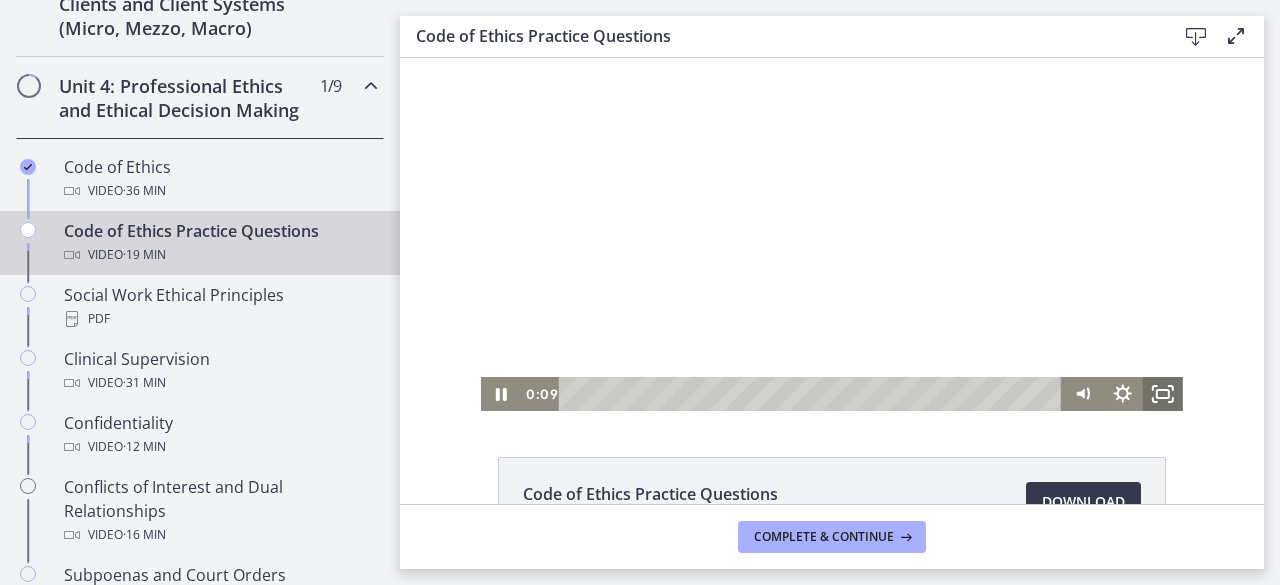 click 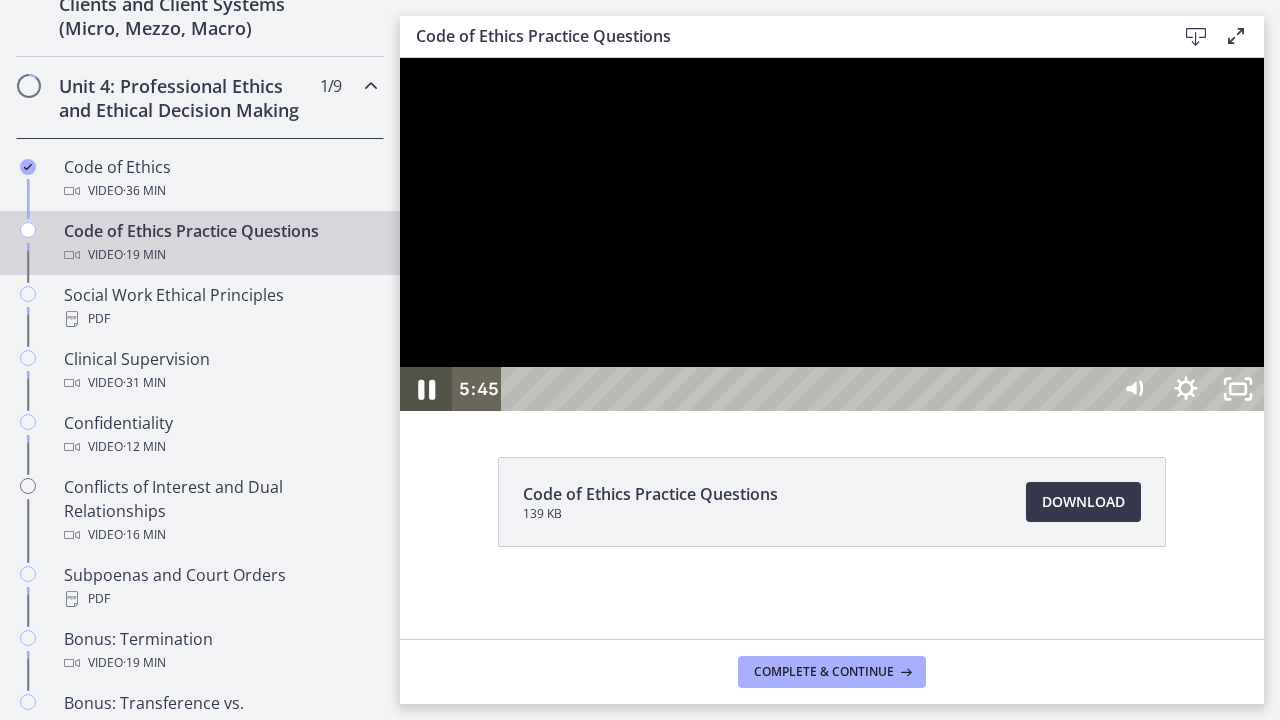click 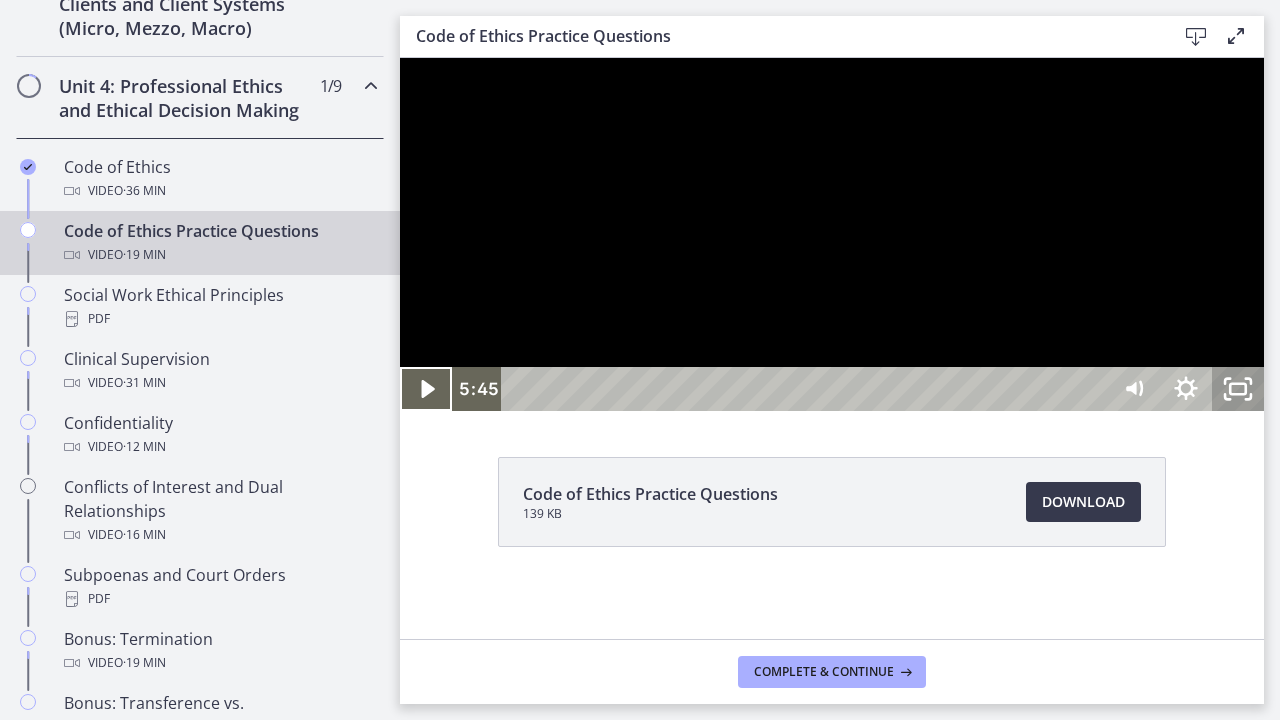 click 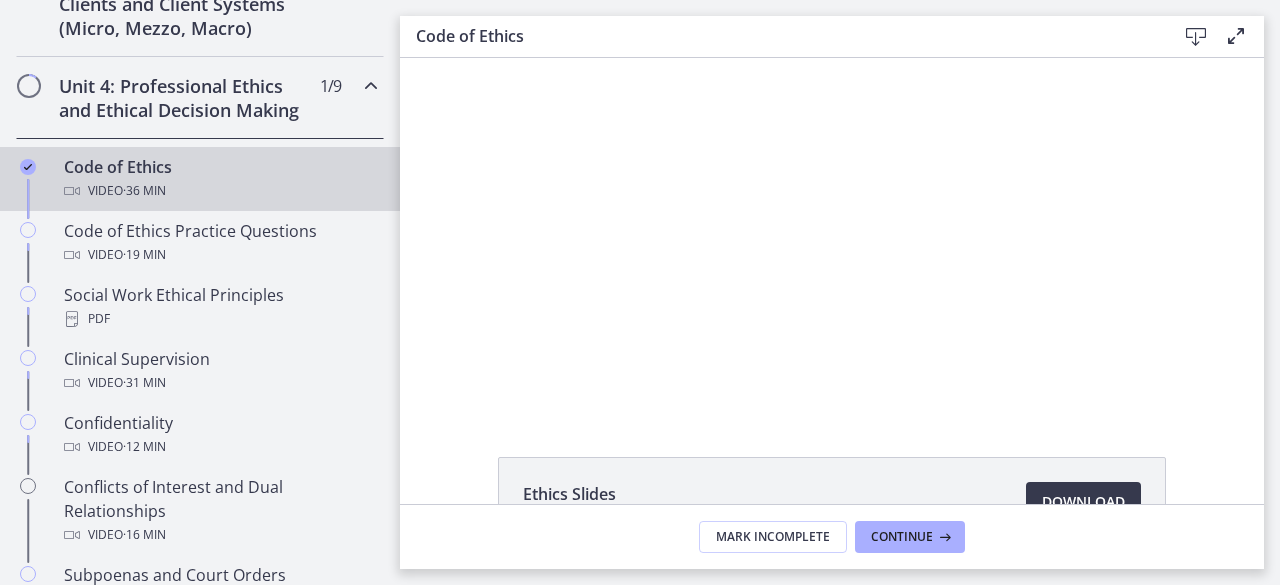 scroll, scrollTop: 0, scrollLeft: 0, axis: both 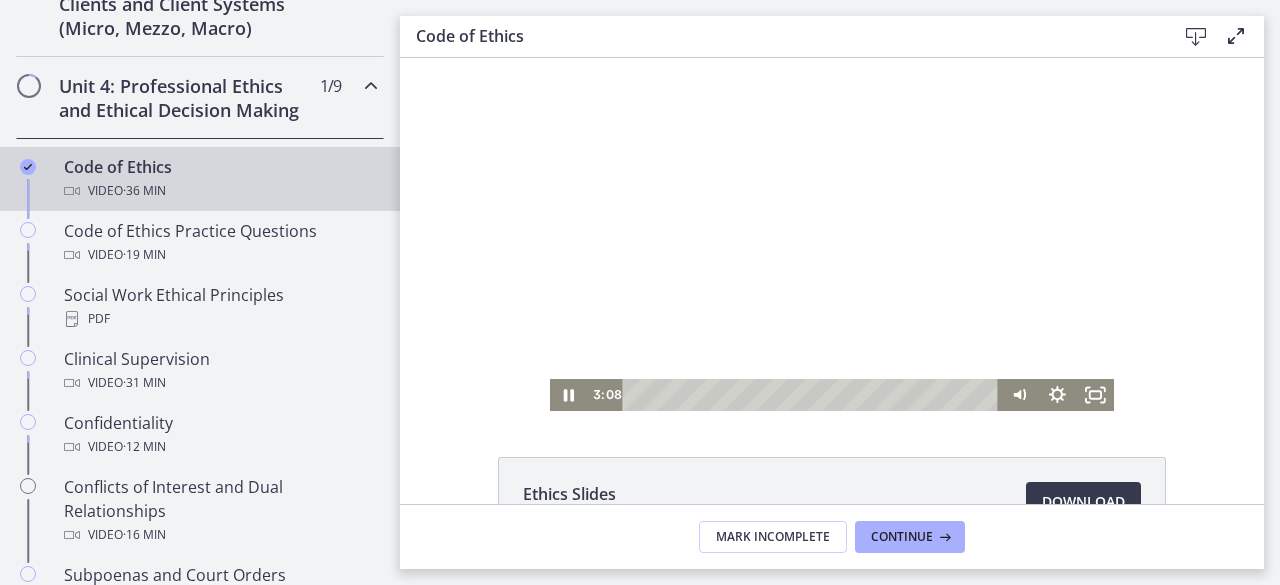 click at bounding box center [832, 234] 